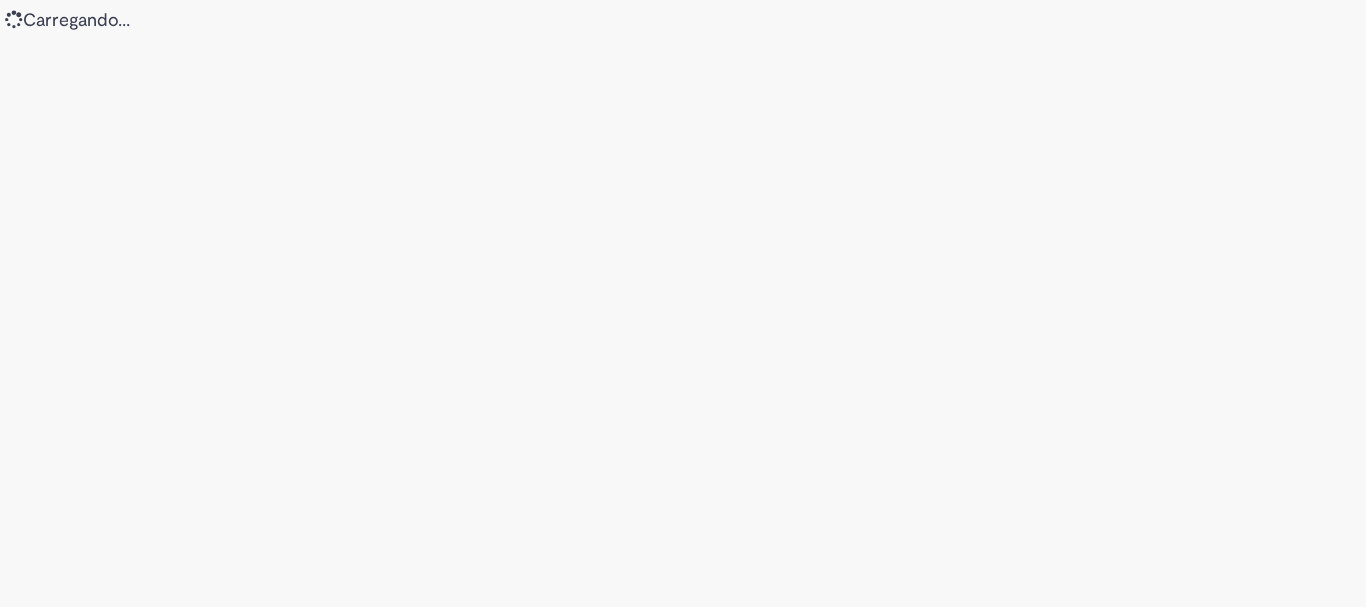 scroll, scrollTop: 0, scrollLeft: 0, axis: both 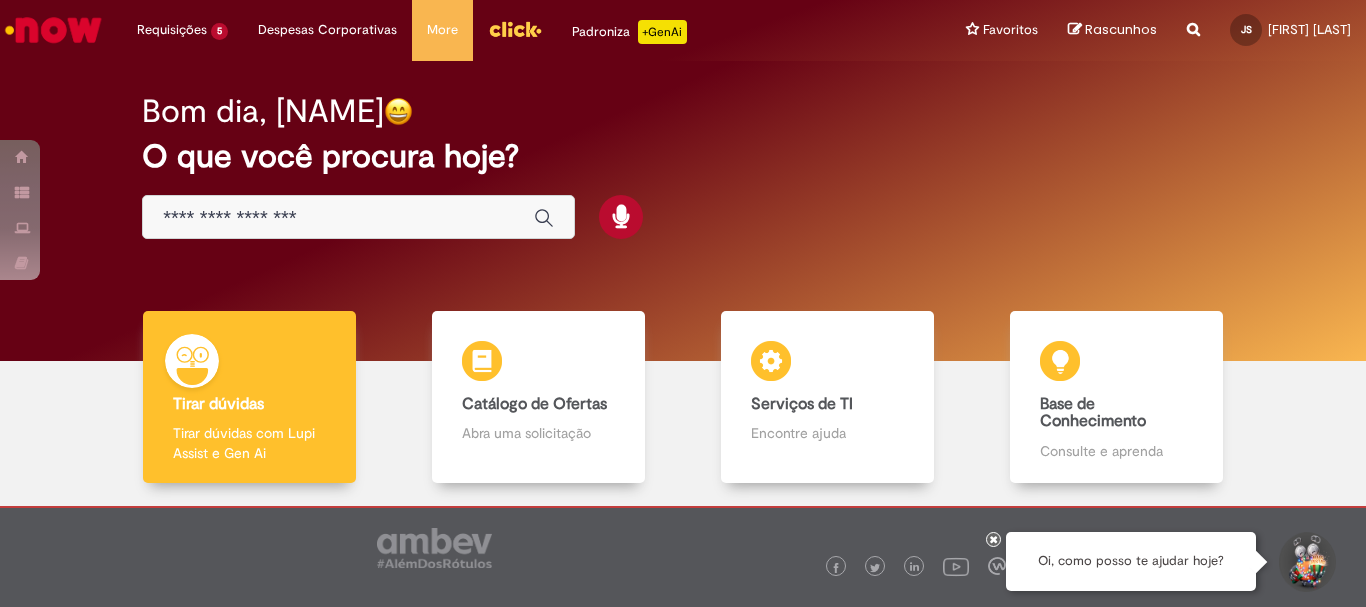 click at bounding box center [358, 217] 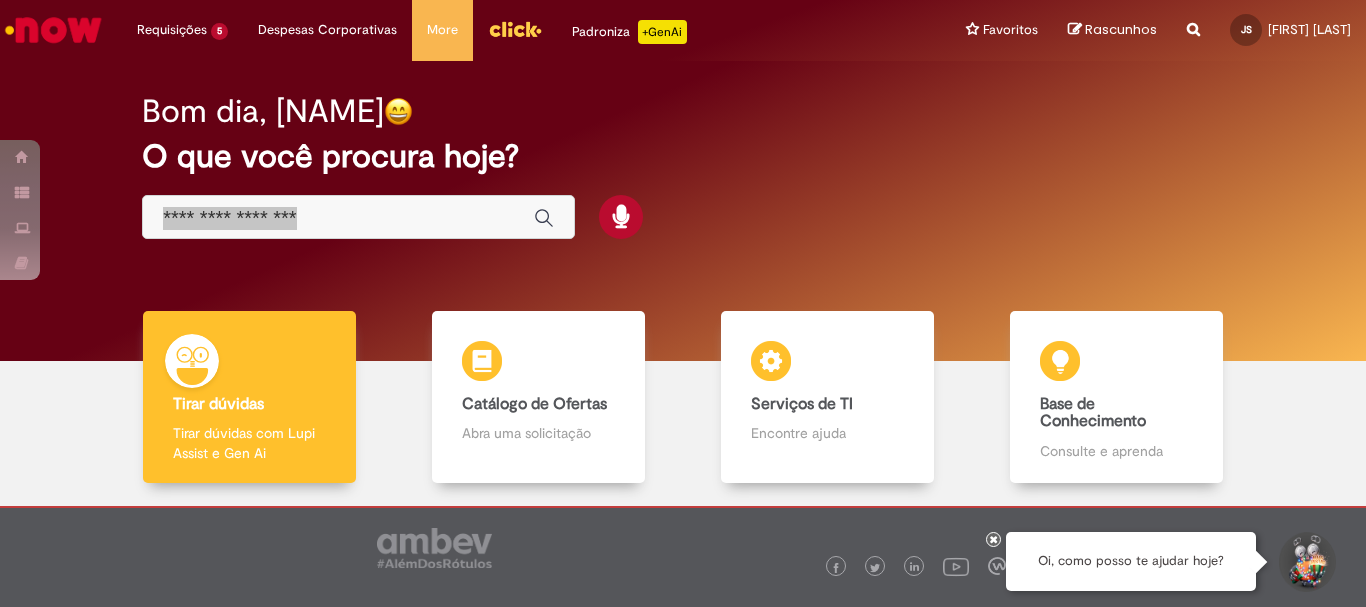 click at bounding box center (338, 218) 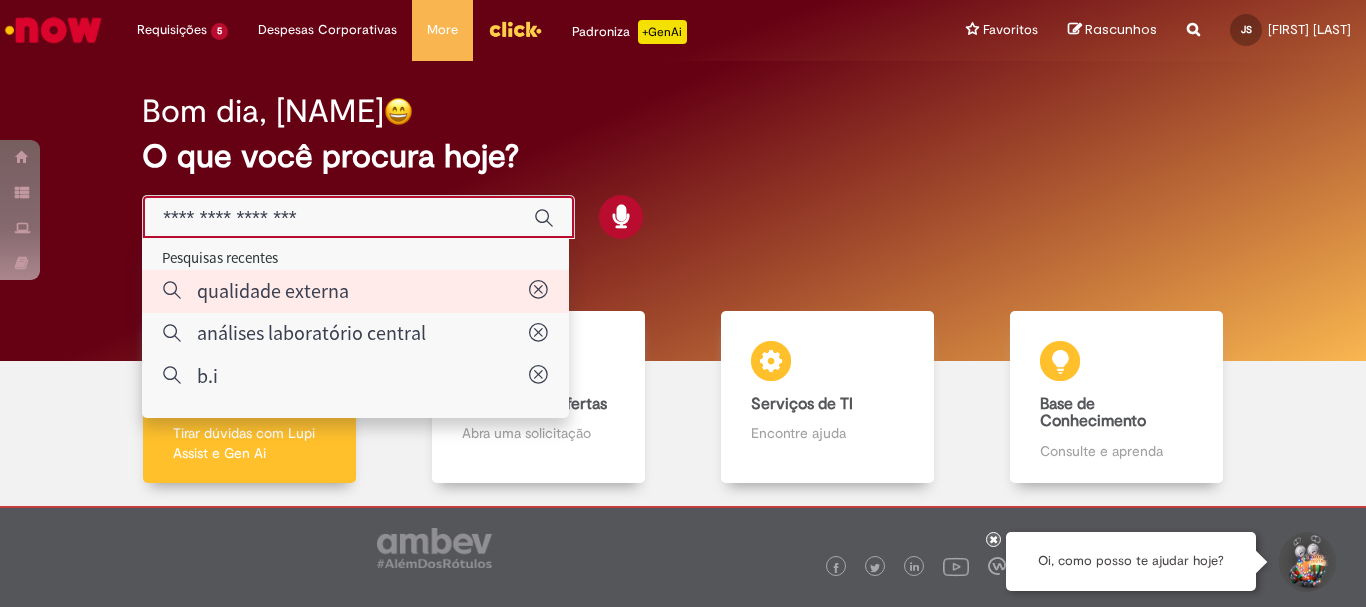 type on "**********" 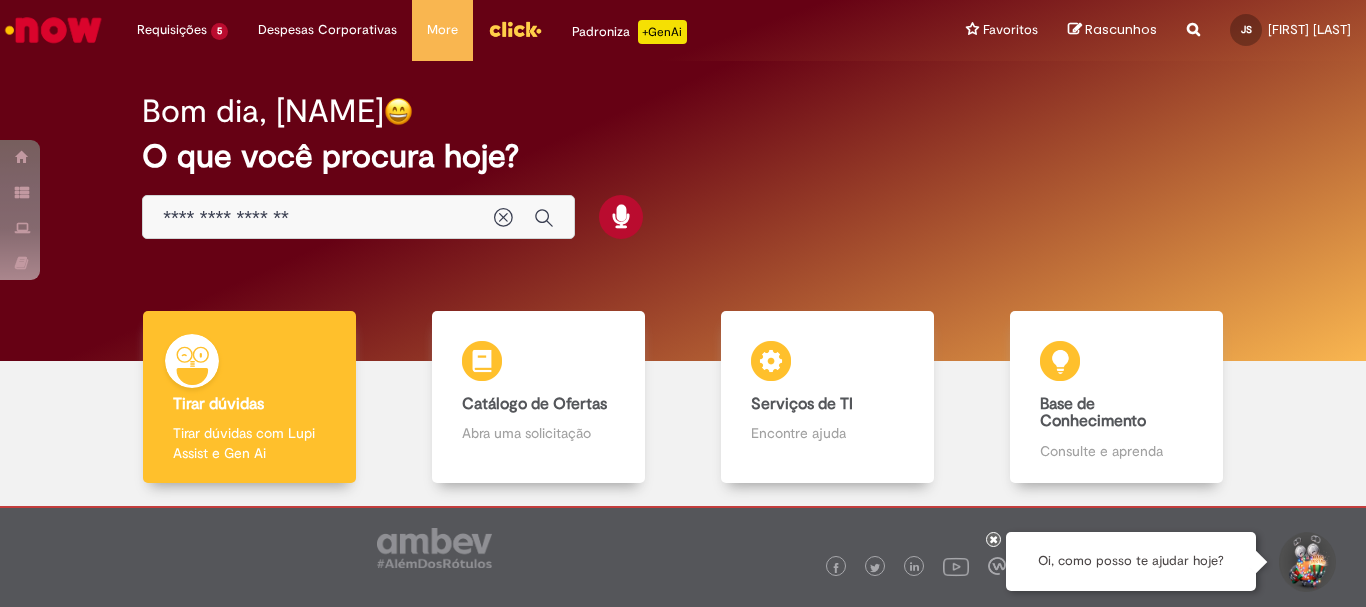 drag, startPoint x: 274, startPoint y: 278, endPoint x: 216, endPoint y: 201, distance: 96.40021 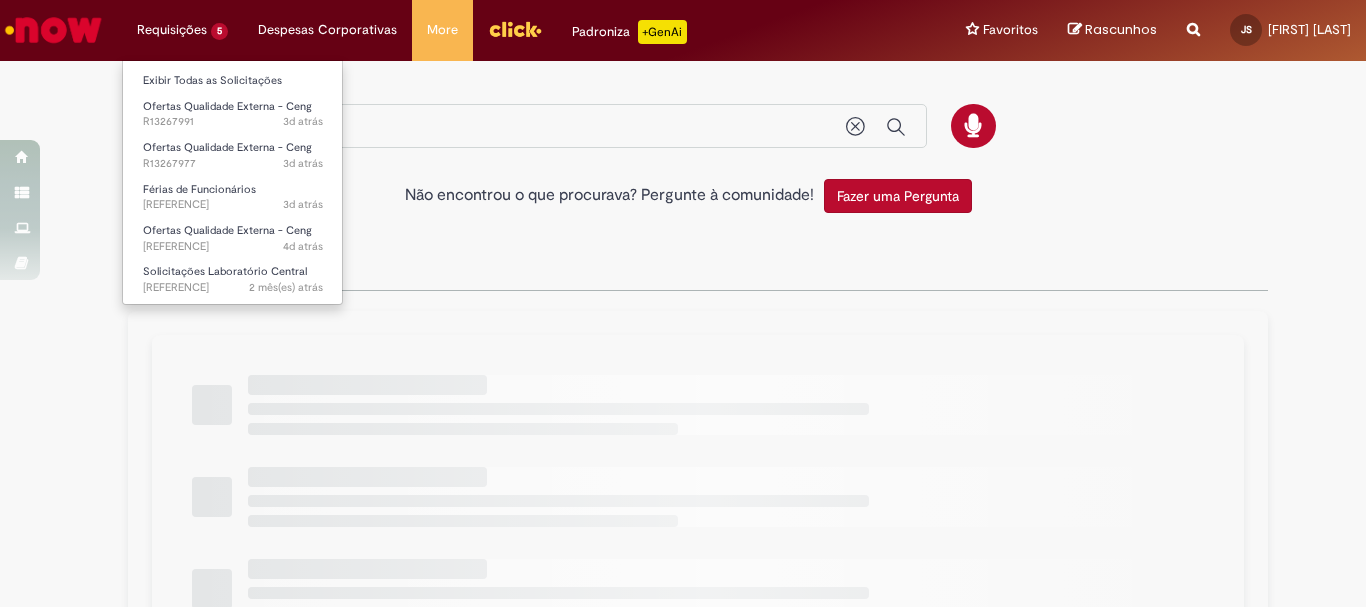click on "Requisições   5
Exibir Todas as Solicitações
Ofertas Qualidade Externa - Ceng
3d atrás 3 dias atrás  R13267991
Ofertas Qualidade Externa - Ceng
3d atrás 3 dias atrás  R13267977
Férias de Funcionários
3d atrás 3 dias atrás  R13267933
Ofertas Qualidade Externa - Ceng
4d atrás 4 dias atrás  R13267105
Solicitações Laboratório Central
2 mês(es) atrás 2 meses atrás  R13062326" at bounding box center (182, 30) 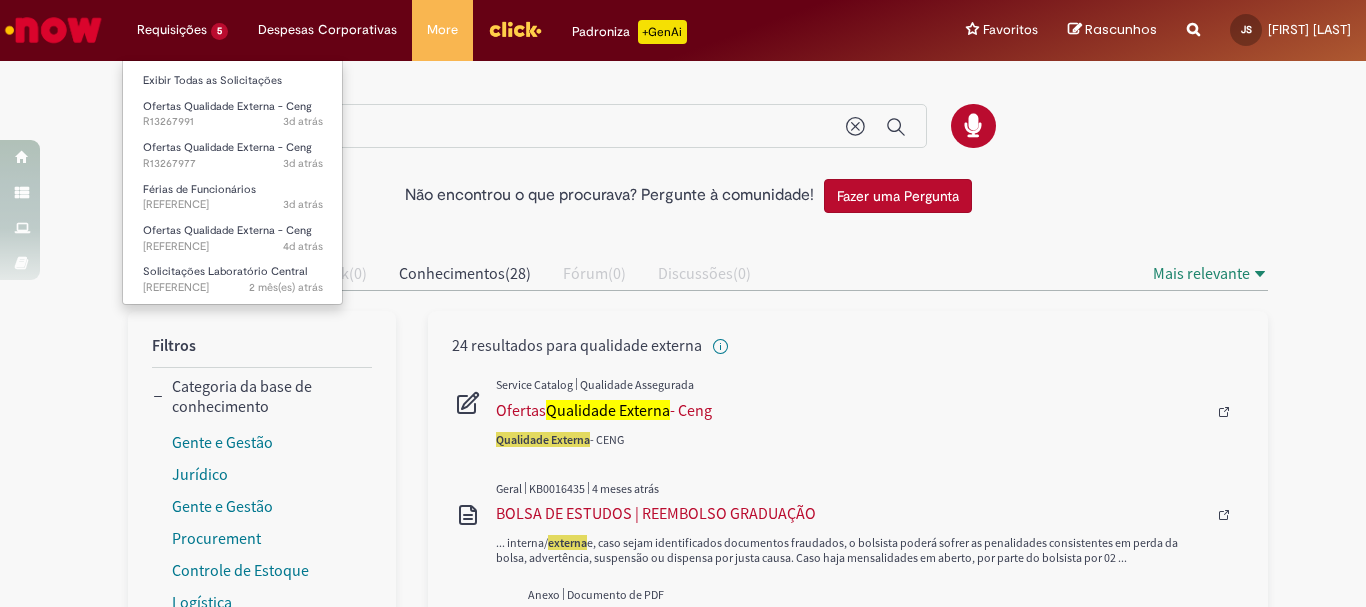 click on "Requisições   5
Exibir Todas as Solicitações
Ofertas Qualidade Externa - Ceng
3d atrás 3 dias atrás  R13267991
Ofertas Qualidade Externa - Ceng
3d atrás 3 dias atrás  R13267977
Férias de Funcionários
3d atrás 3 dias atrás  R13267933
Ofertas Qualidade Externa - Ceng
4d atrás 4 dias atrás  R13267105
Solicitações Laboratório Central
2 mês(es) atrás 2 meses atrás  R13062326" at bounding box center [182, 30] 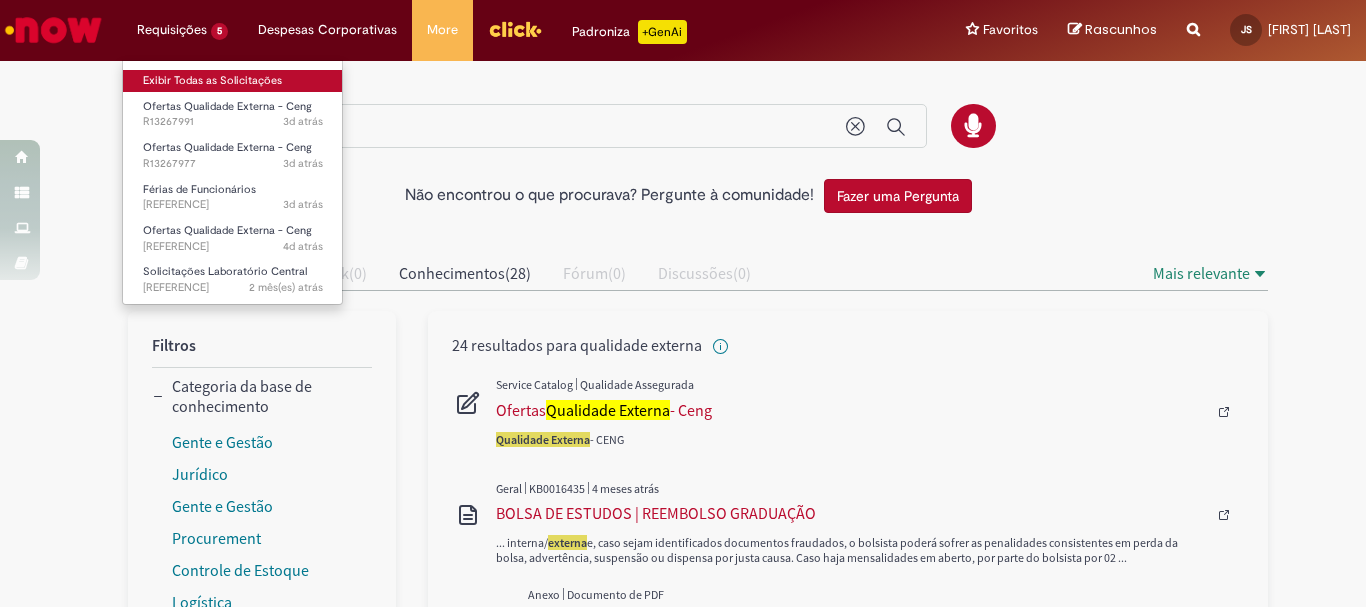 click on "Exibir Todas as Solicitações" at bounding box center (233, 81) 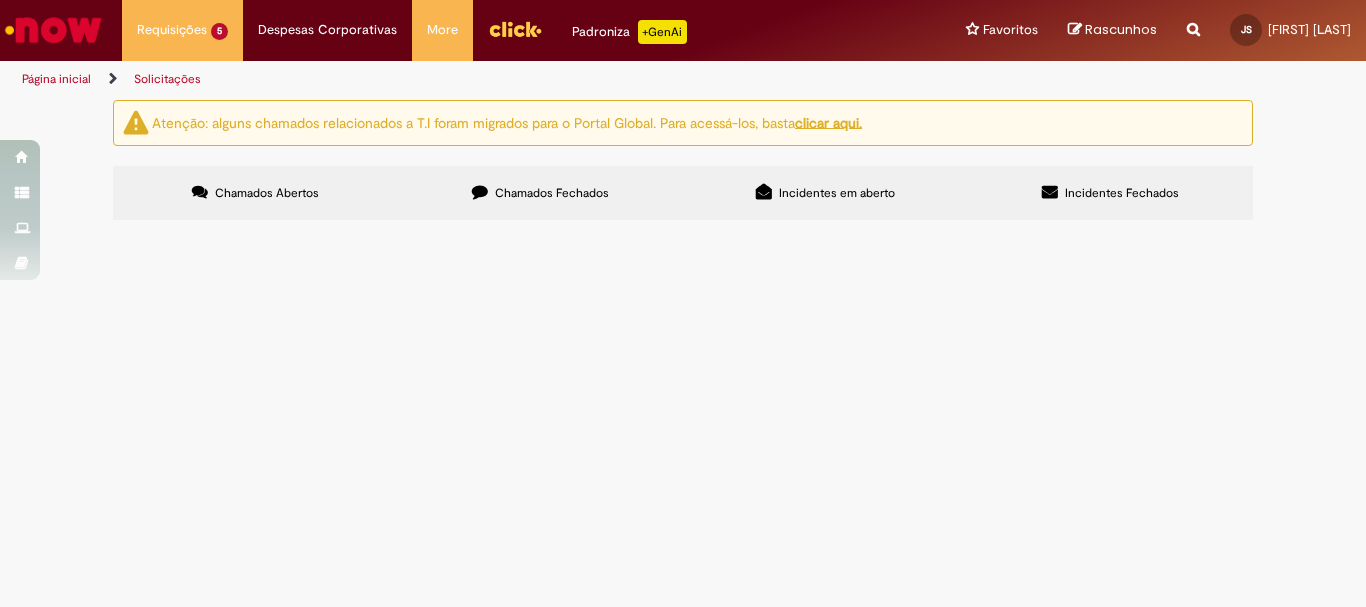 scroll, scrollTop: 146, scrollLeft: 0, axis: vertical 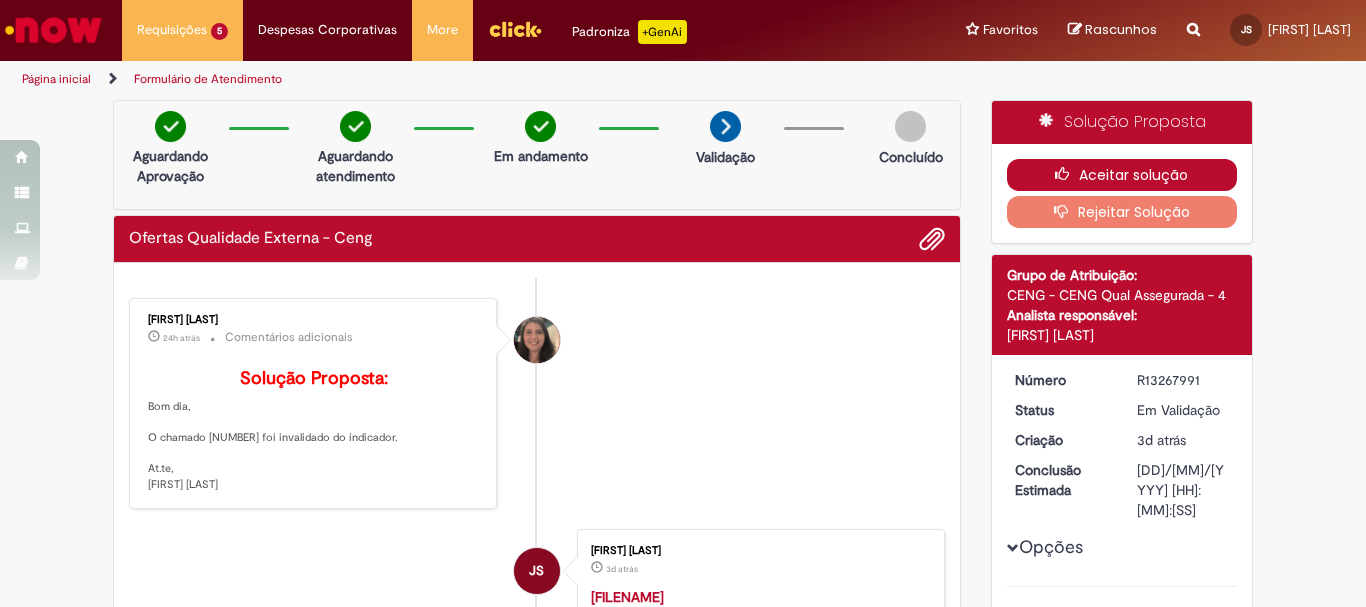 click on "Aceitar solução" at bounding box center [1122, 175] 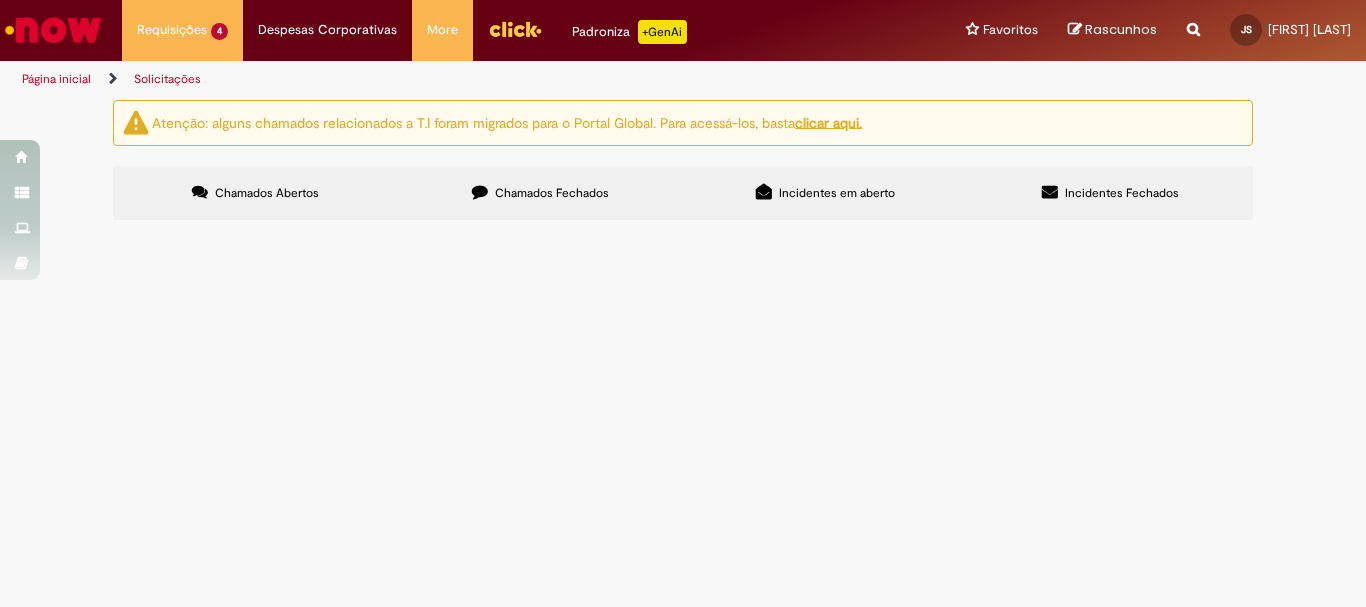 click on "A reclamação não faz menção a outros defeitos no líquido, a amostra da estabilidade não apresenta nenhuma alteração físico química nem sensorial. Não há chamados do mesmo lote pelo mesmo tipo de queixa nos últimos 3 meses." at bounding box center (0, 0) 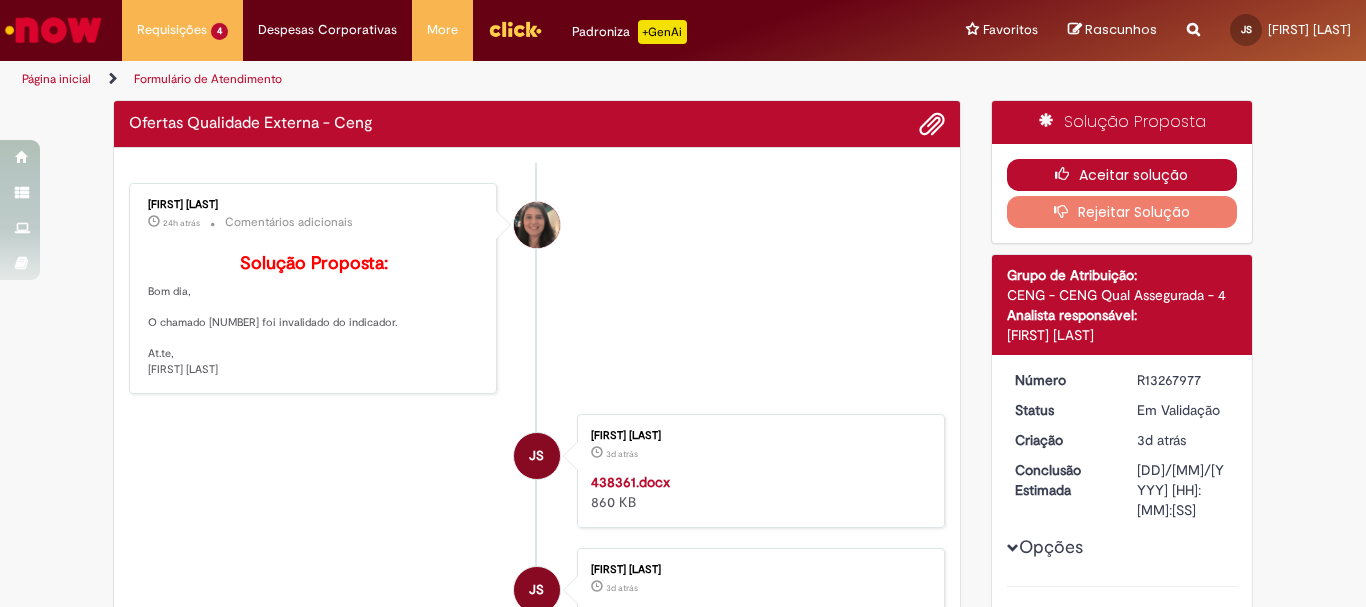 click on "Aceitar solução" at bounding box center [1122, 175] 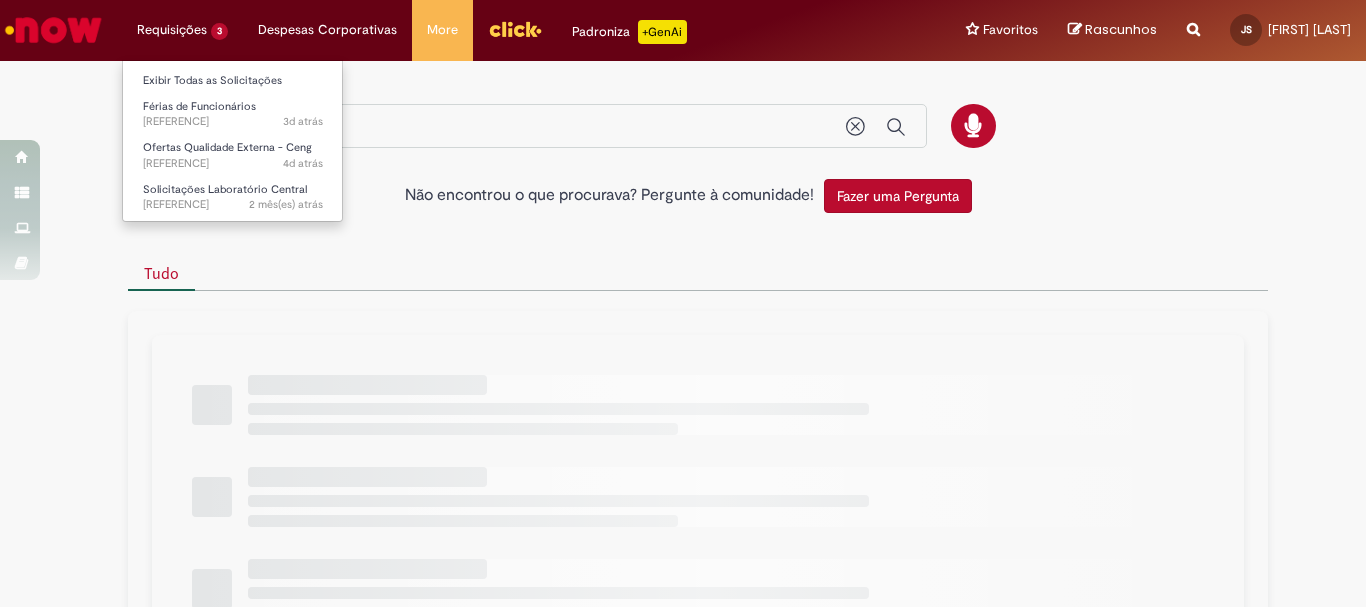 click on "Requisições   3
Exibir Todas as Solicitações
Férias de Funcionários
3d atrás 3 dias atrás  R13267933
Ofertas Qualidade Externa - Ceng
4d atrás 4 dias atrás  R13267105
Solicitações Laboratório Central
2 mês(es) atrás 2 meses atrás  R13062326" at bounding box center [182, 30] 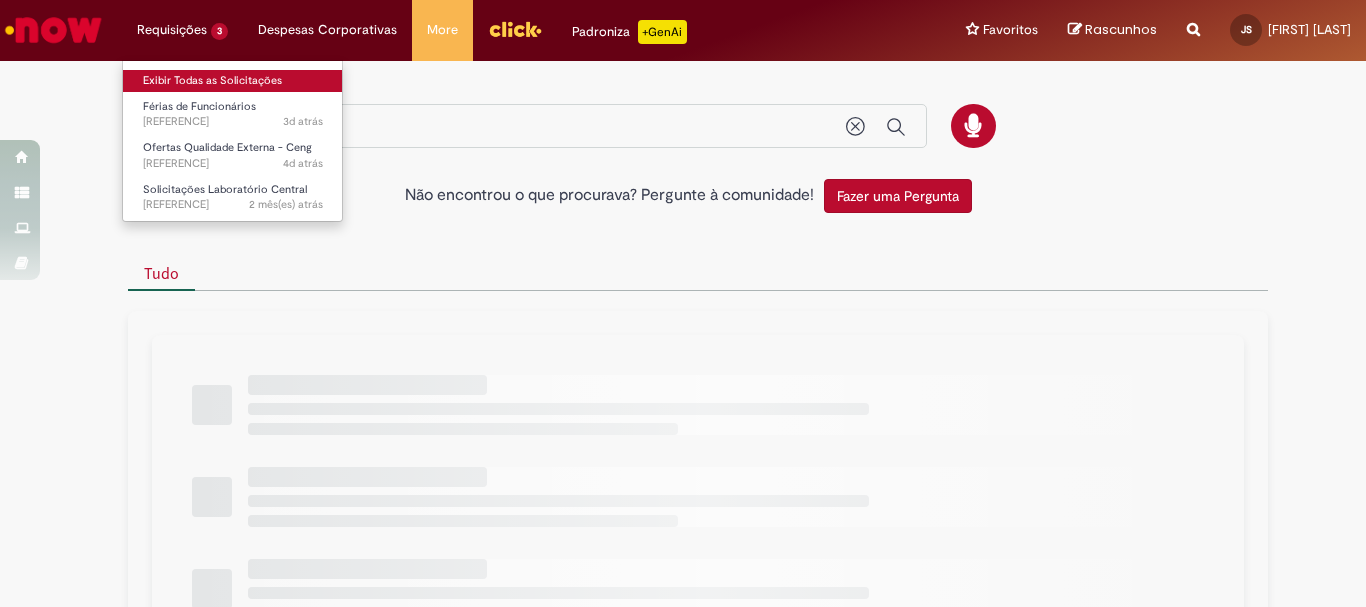 click on "Exibir Todas as Solicitações" at bounding box center [233, 81] 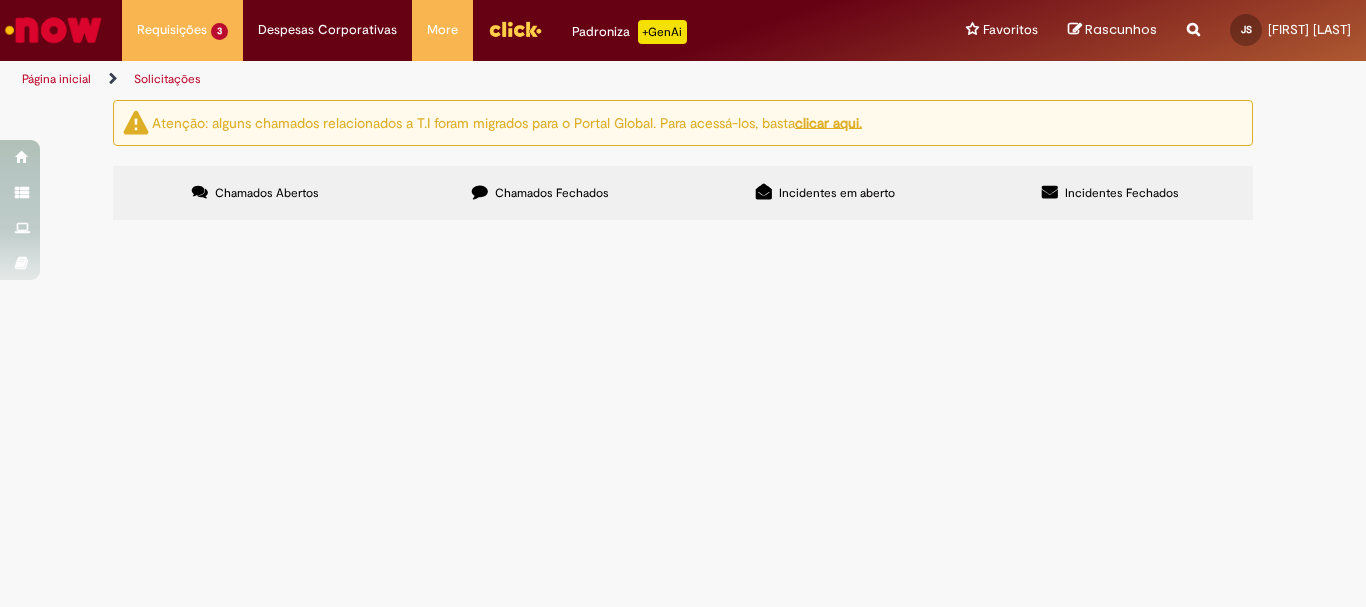 scroll, scrollTop: 43, scrollLeft: 0, axis: vertical 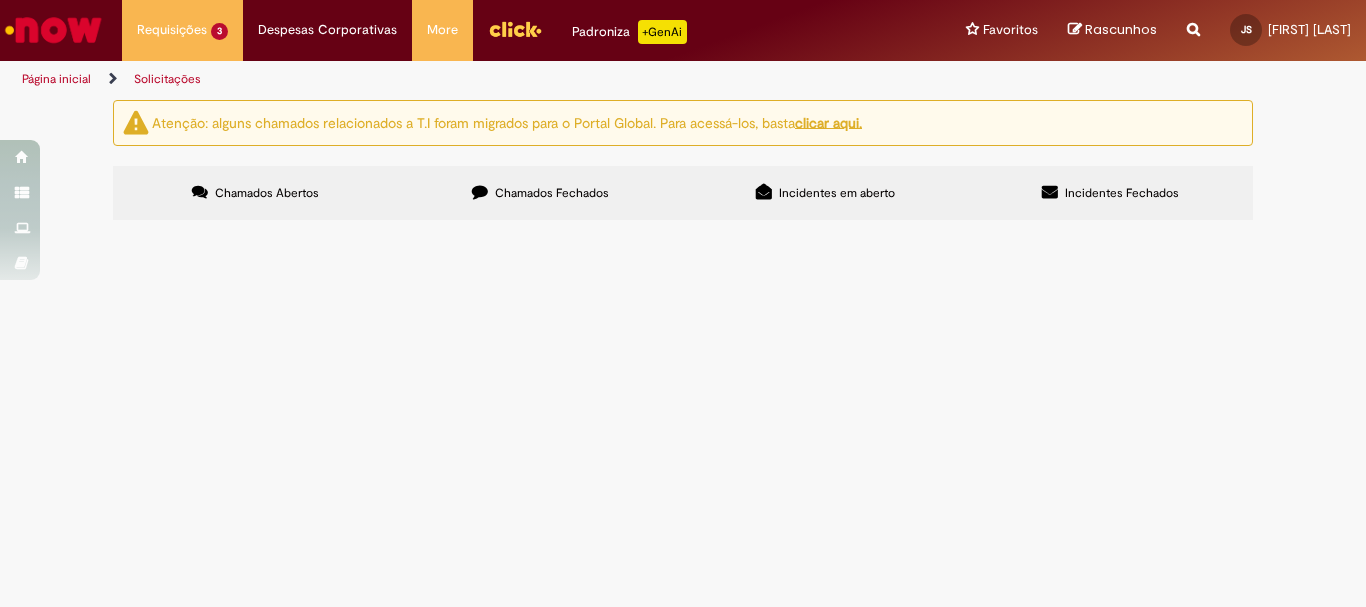 drag, startPoint x: 431, startPoint y: 527, endPoint x: 362, endPoint y: 479, distance: 84.05355 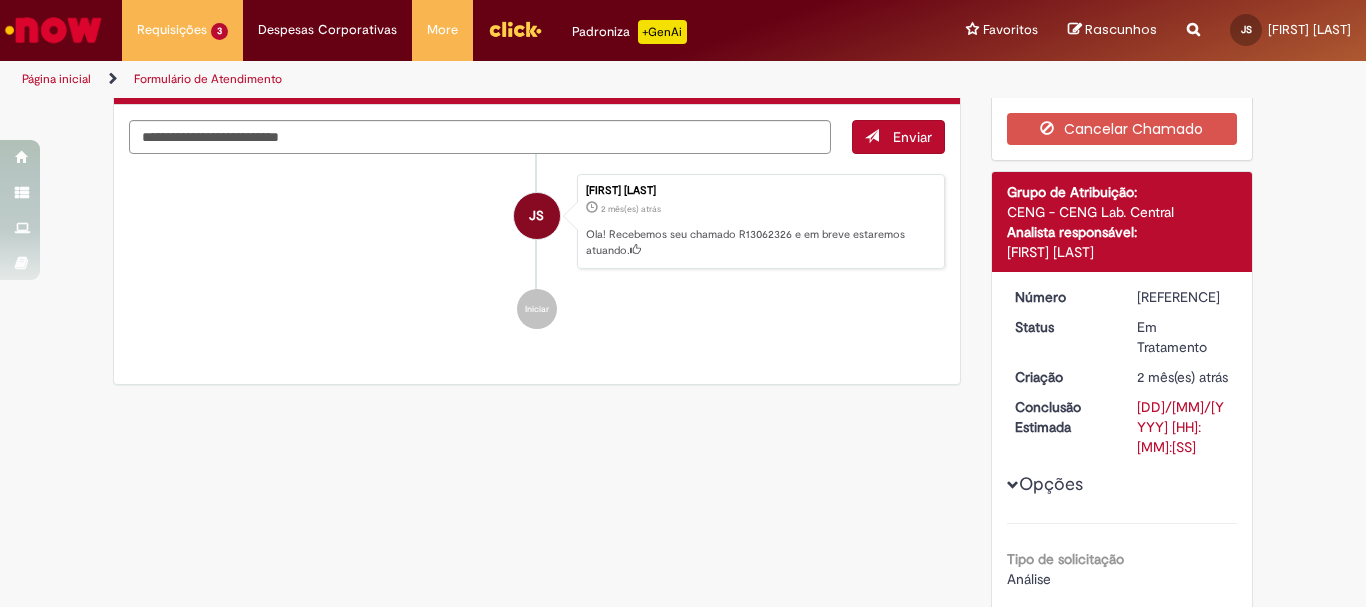 scroll, scrollTop: 0, scrollLeft: 0, axis: both 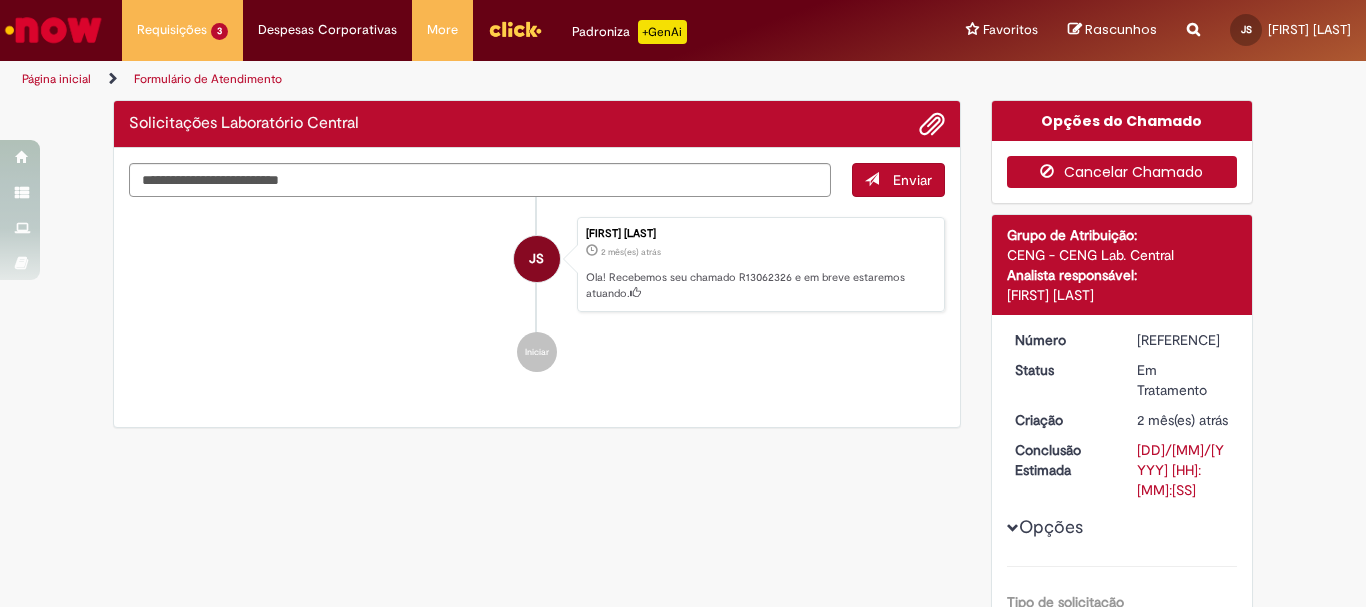 click on "Cancelar Chamado" at bounding box center (1122, 172) 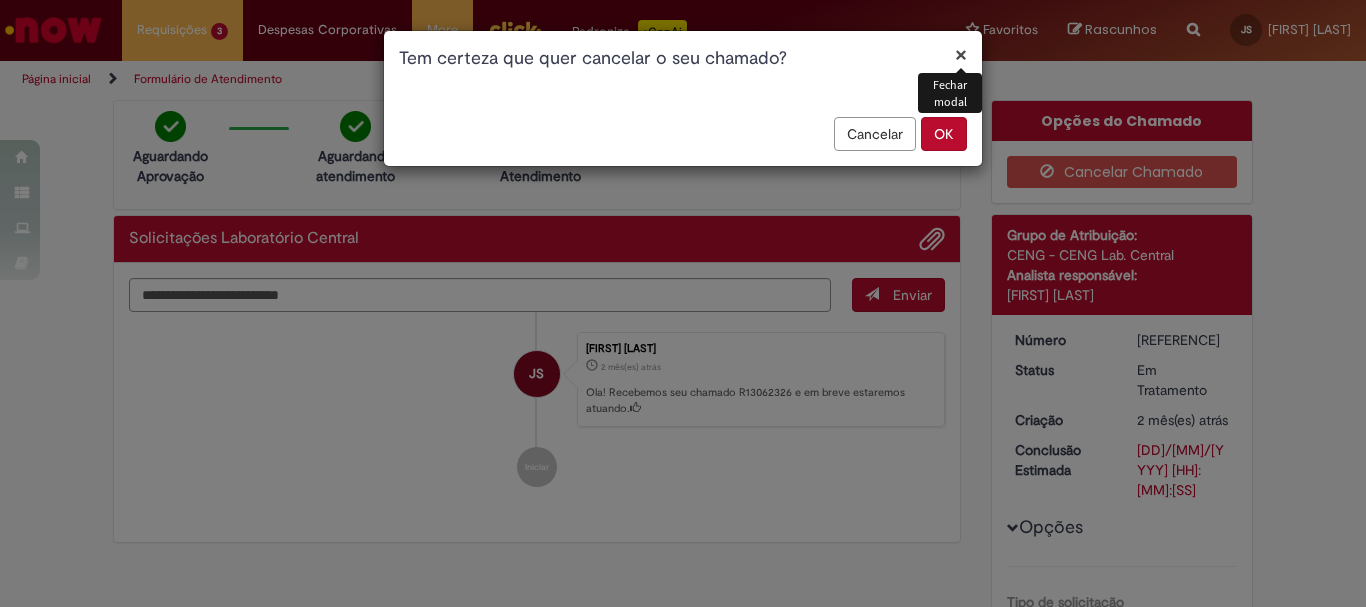 click on "OK" at bounding box center (944, 134) 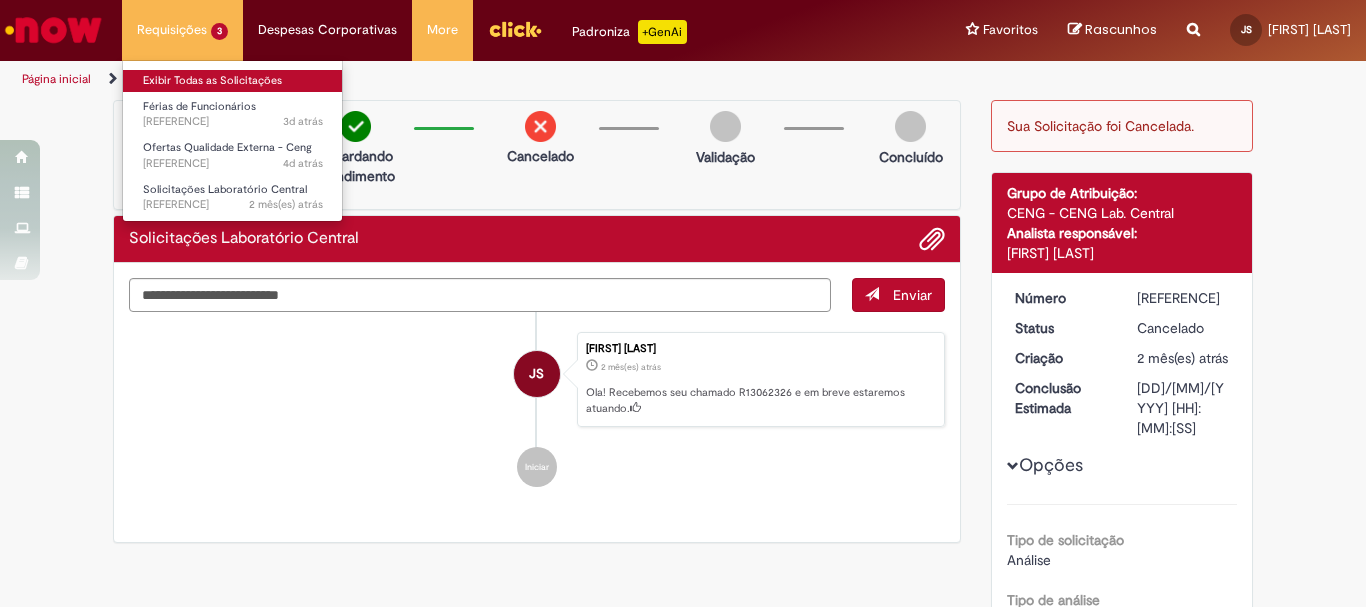 click on "Exibir Todas as Solicitações" at bounding box center (233, 81) 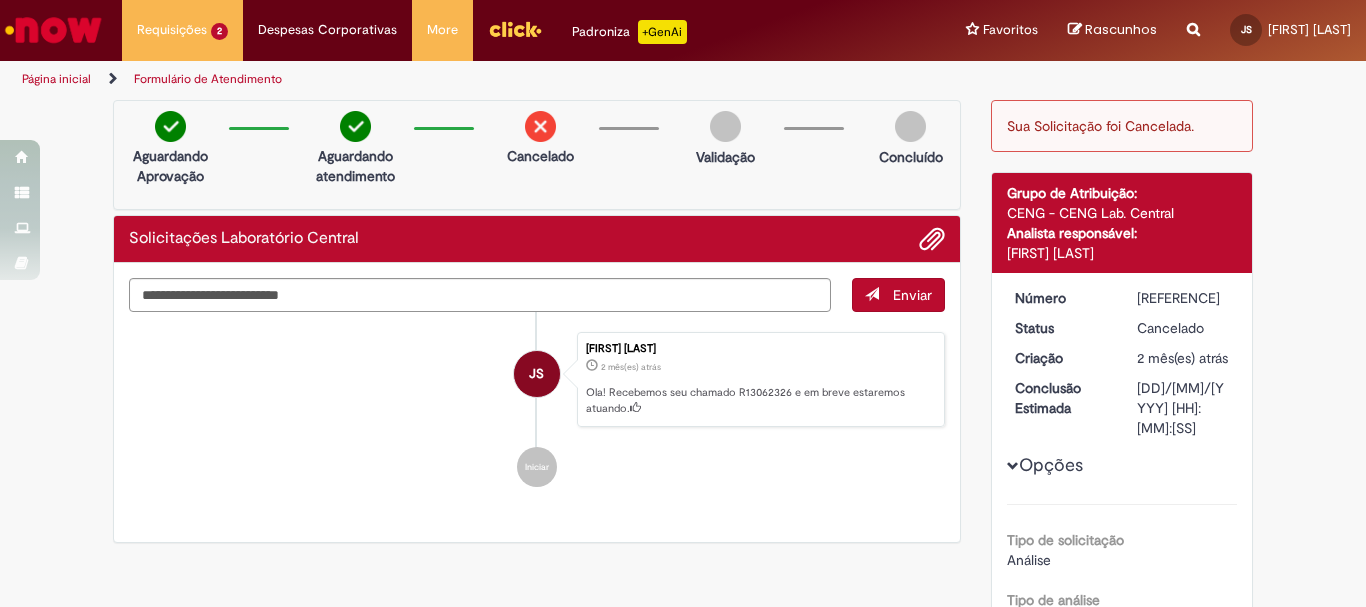 scroll, scrollTop: 100, scrollLeft: 0, axis: vertical 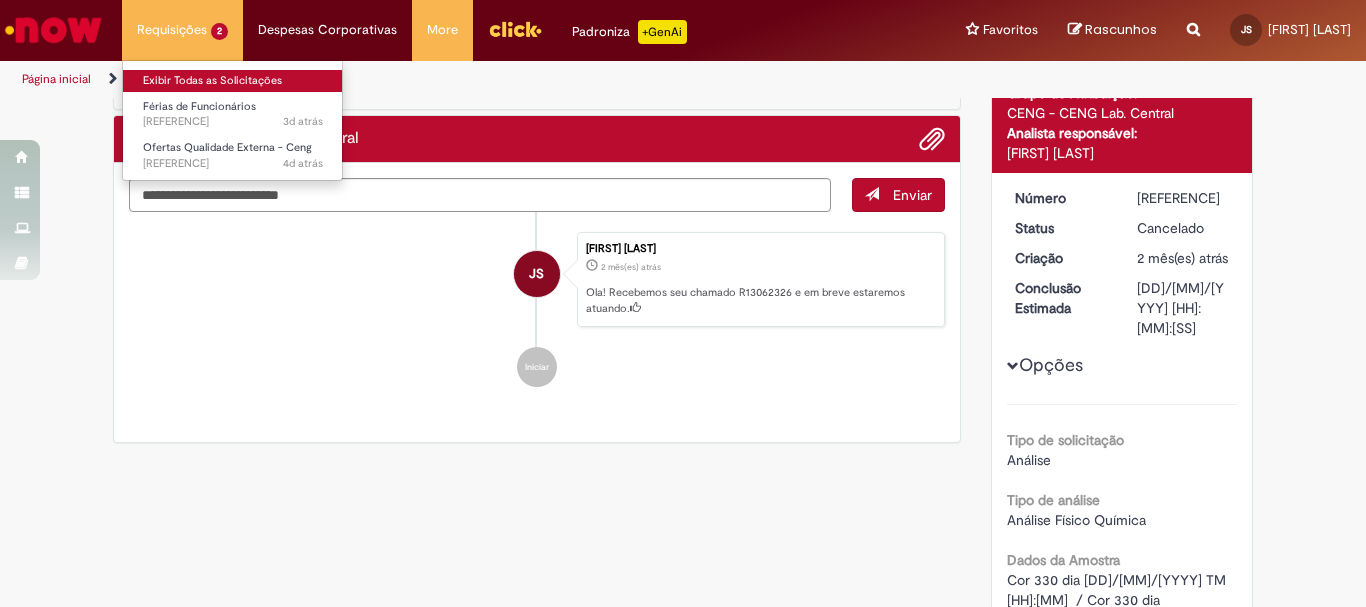 click on "Exibir Todas as Solicitações" at bounding box center [233, 81] 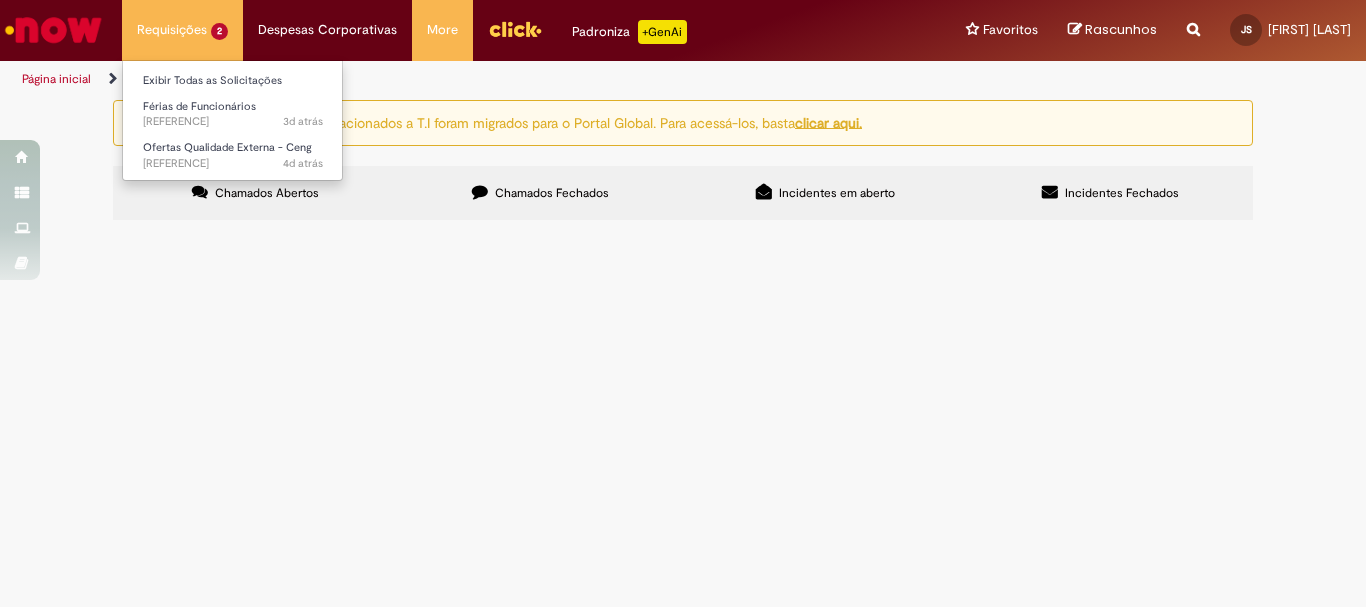scroll, scrollTop: 0, scrollLeft: 0, axis: both 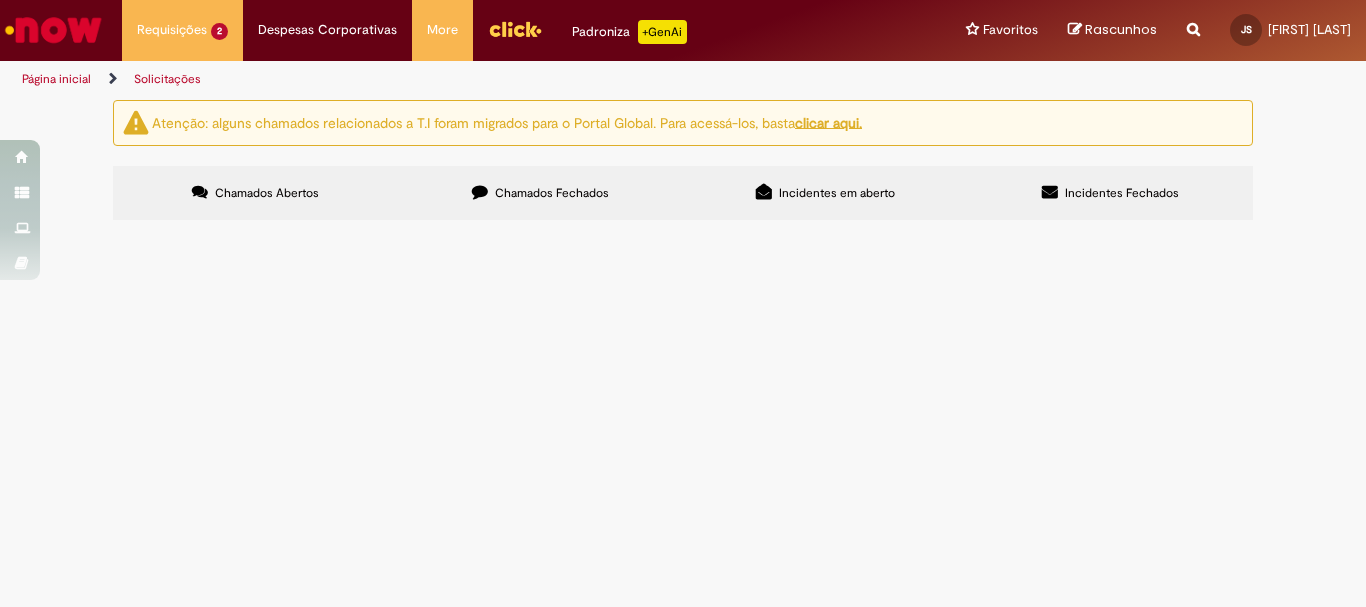 click on "Houve solicitação da mudança em fevereiro de junho para agosto, os gestores já haviam aprovado mas ainda  não havia sido aprovada pelo sistema. Mudei de gestor então ficou a ultima férias agendada aprovada pelo sistema e tive que sair de férias. A mudança havia sido feita por conta do meu casamento e viagem marcada. Como o sistema pede dois meses de antecedência para solicitar as férias não consigo pedir no click." at bounding box center (0, 0) 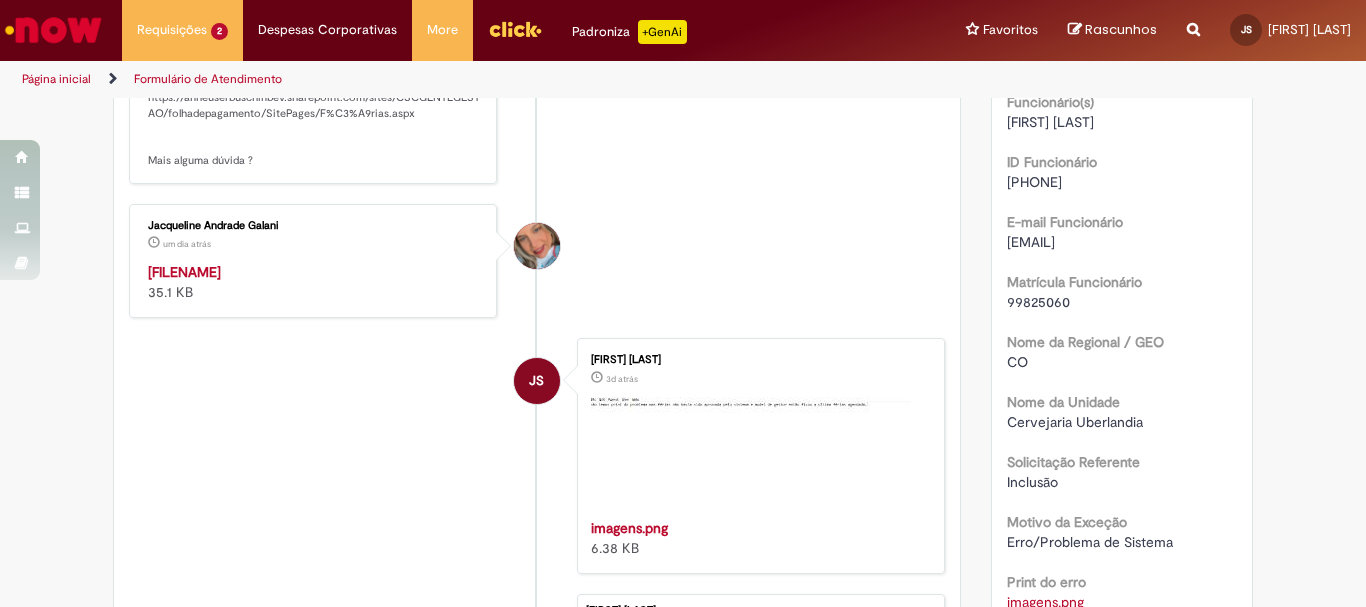 scroll, scrollTop: 0, scrollLeft: 0, axis: both 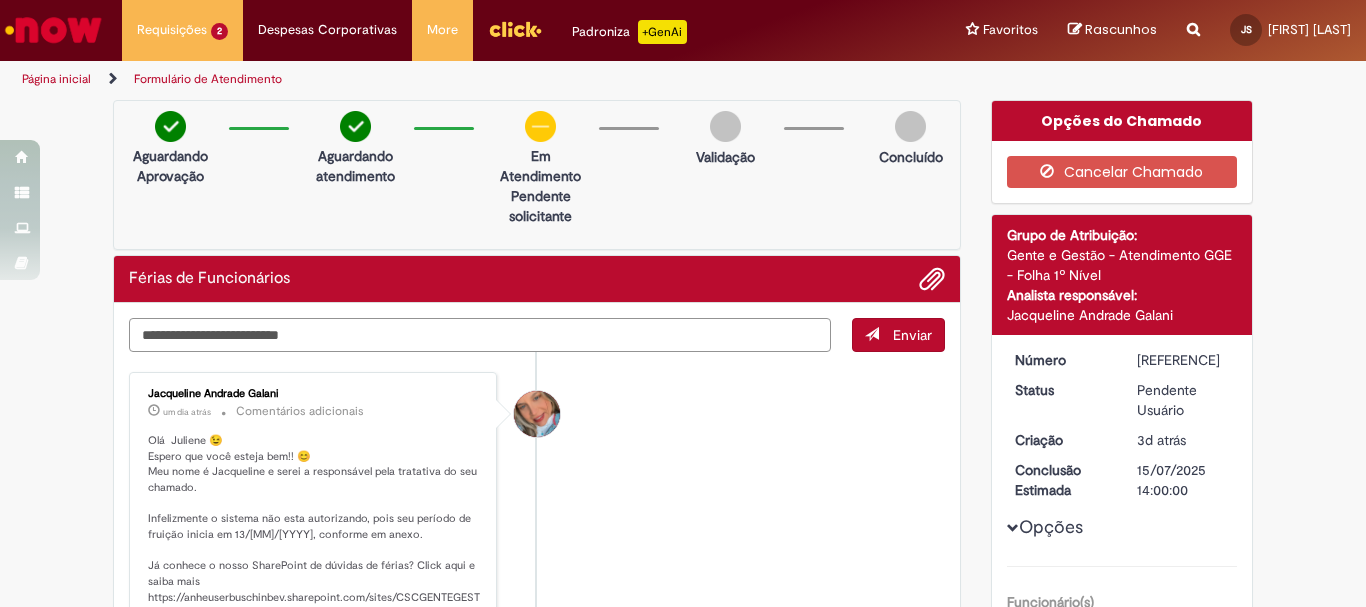 click at bounding box center (480, 335) 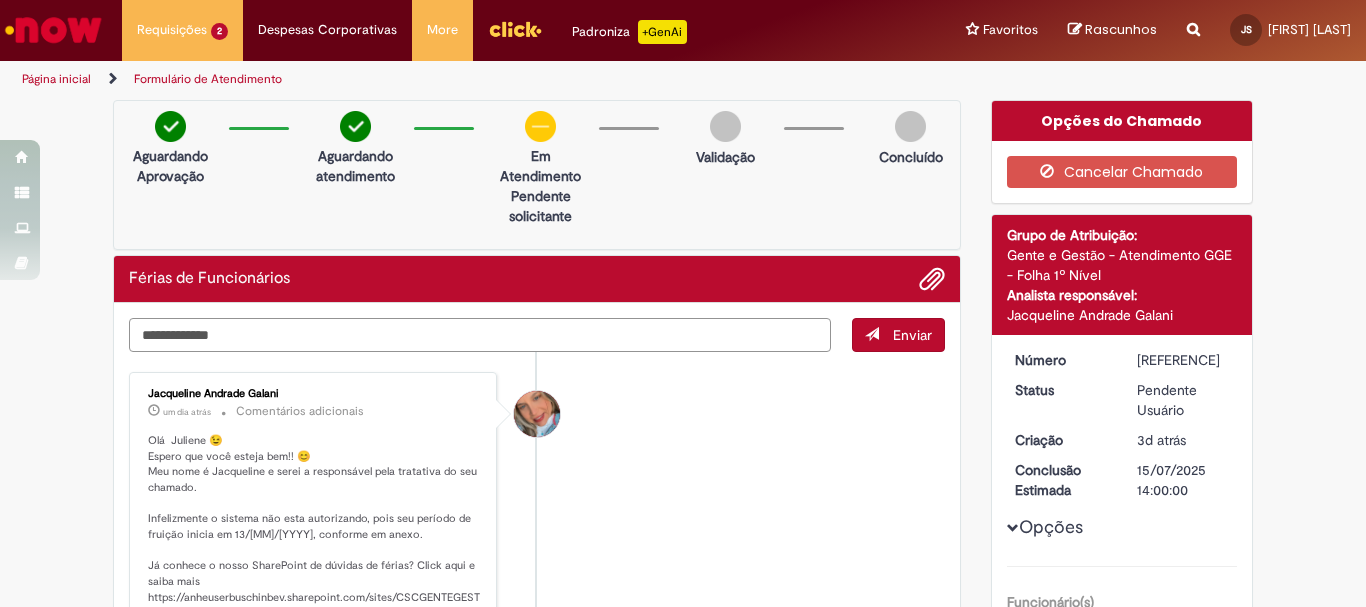 type on "**********" 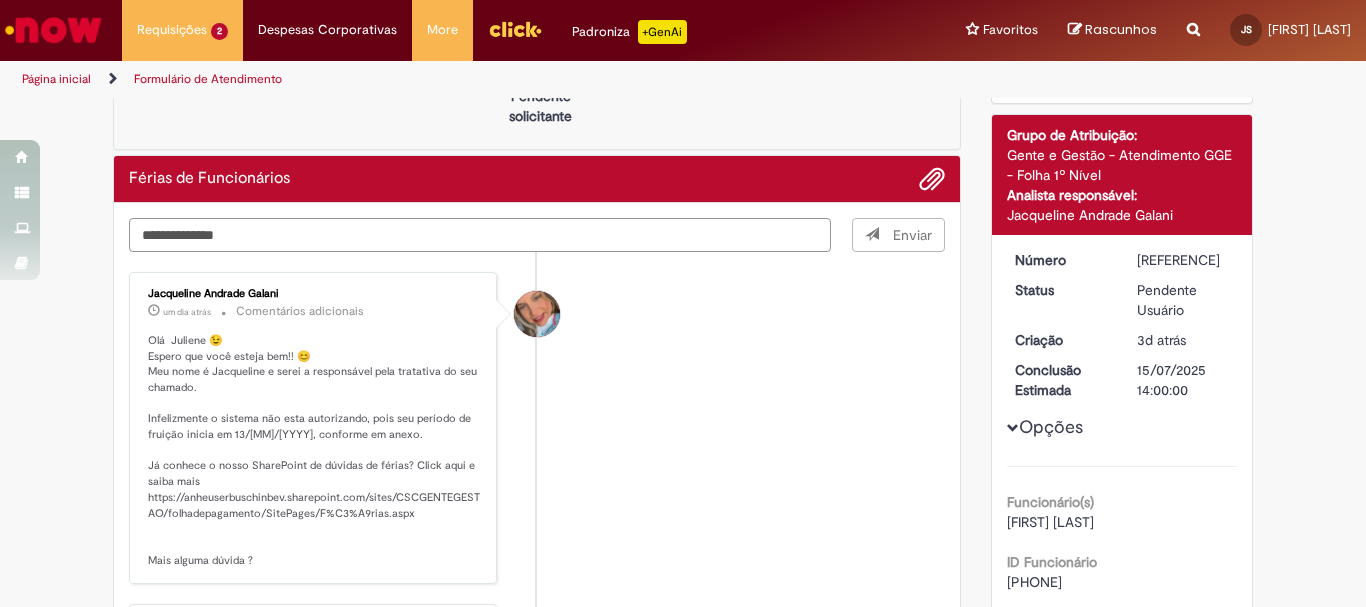 scroll, scrollTop: 0, scrollLeft: 0, axis: both 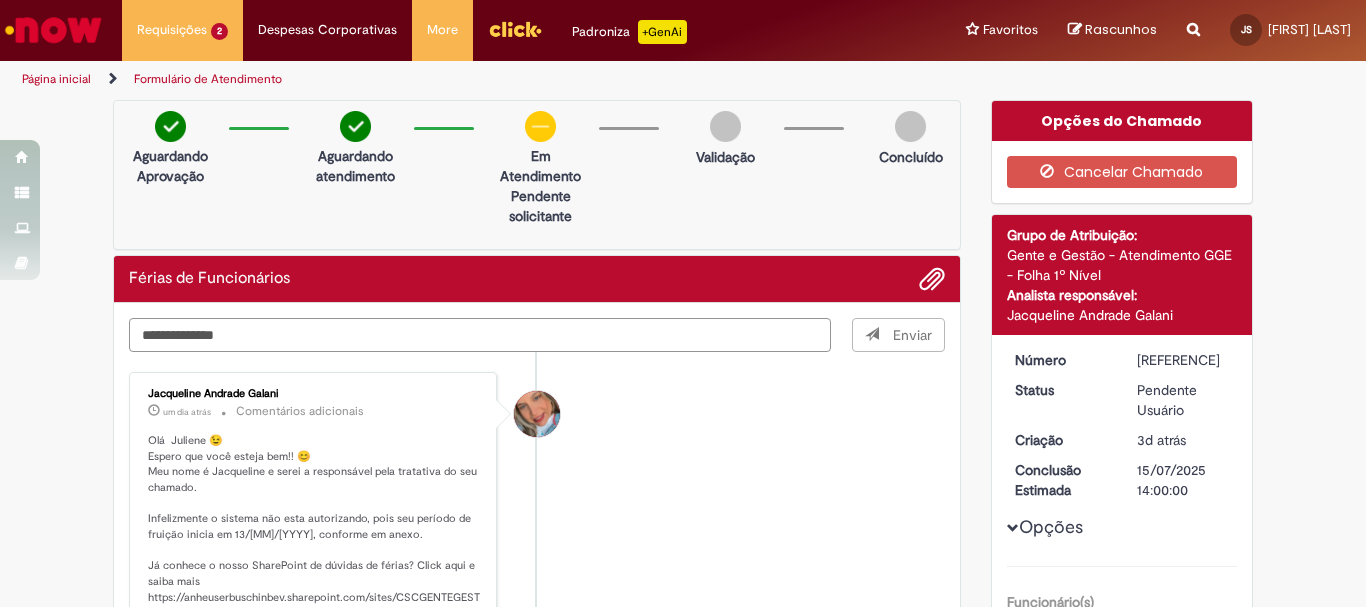 type 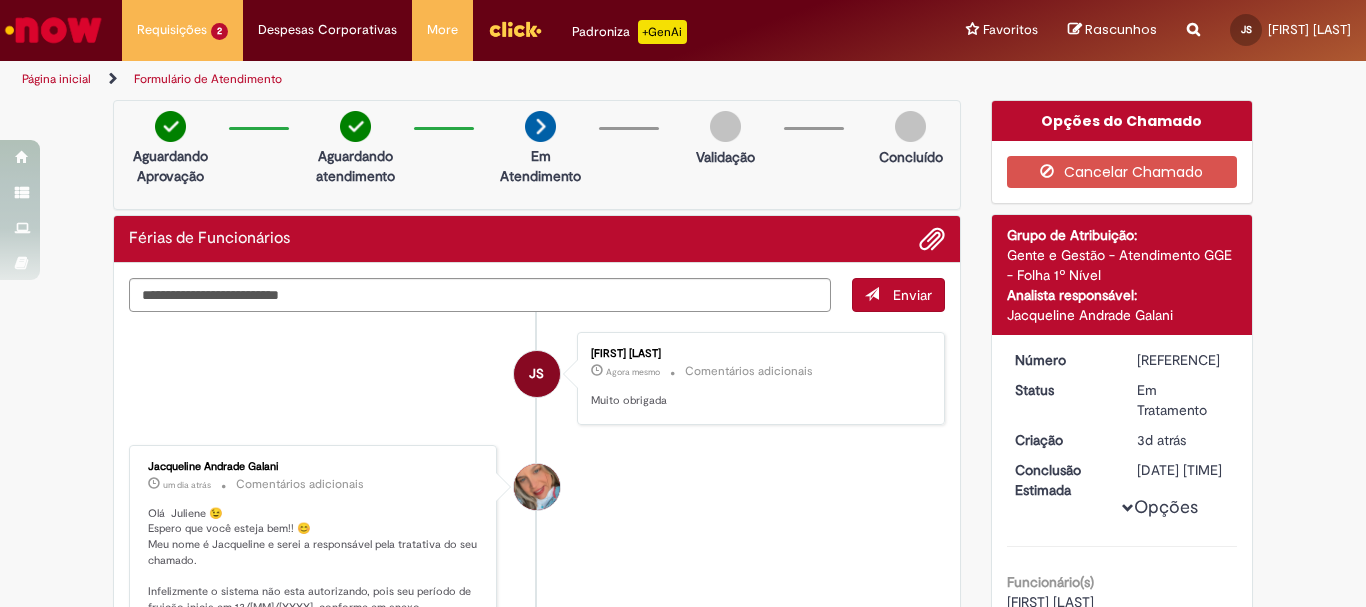 click at bounding box center (910, 126) 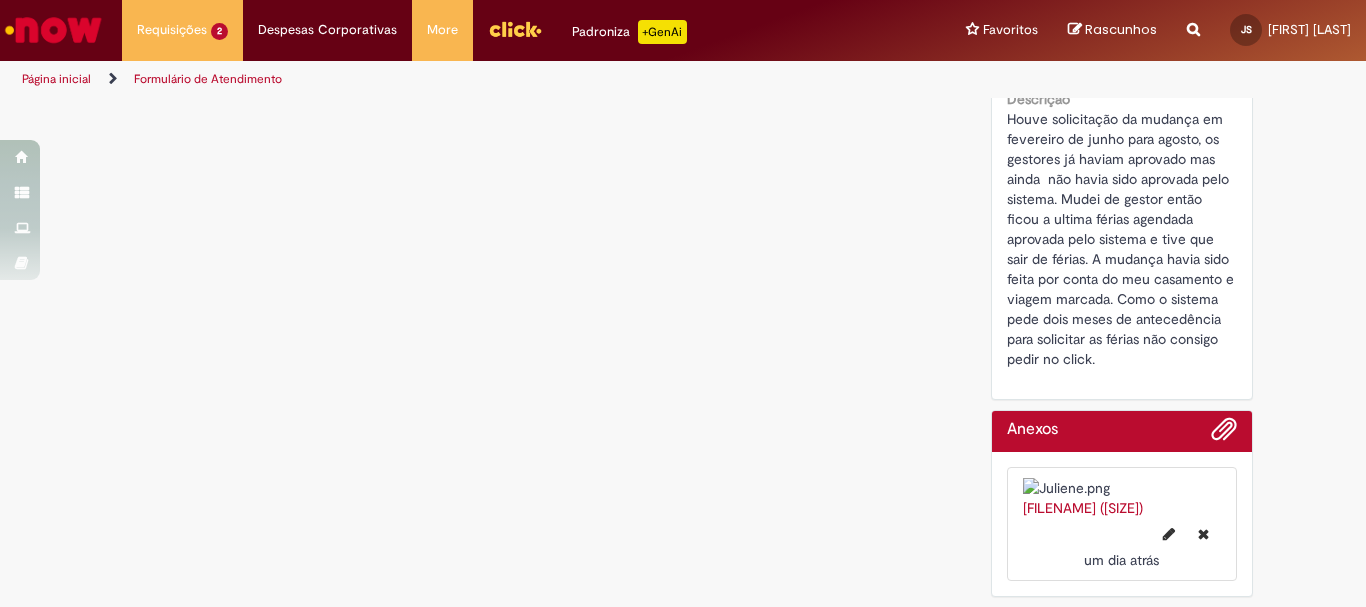 scroll, scrollTop: 798, scrollLeft: 0, axis: vertical 